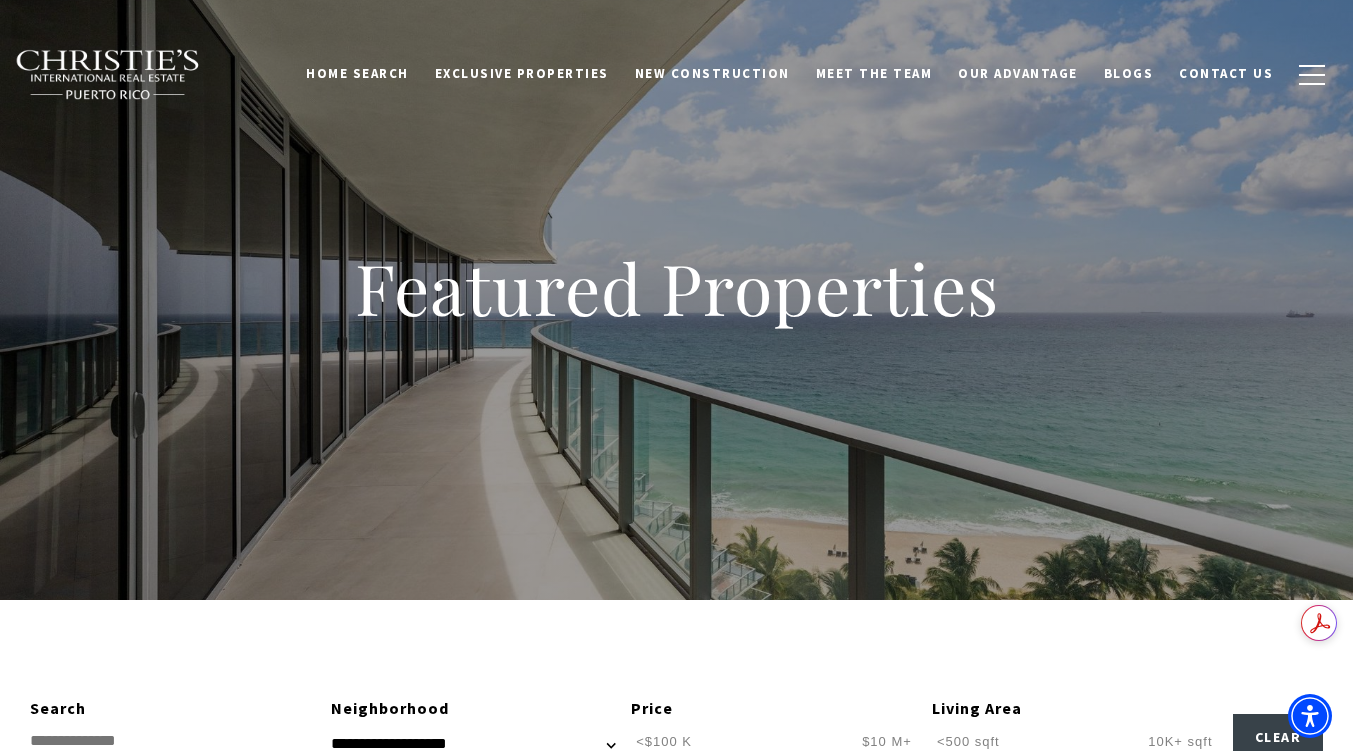 scroll, scrollTop: 0, scrollLeft: 0, axis: both 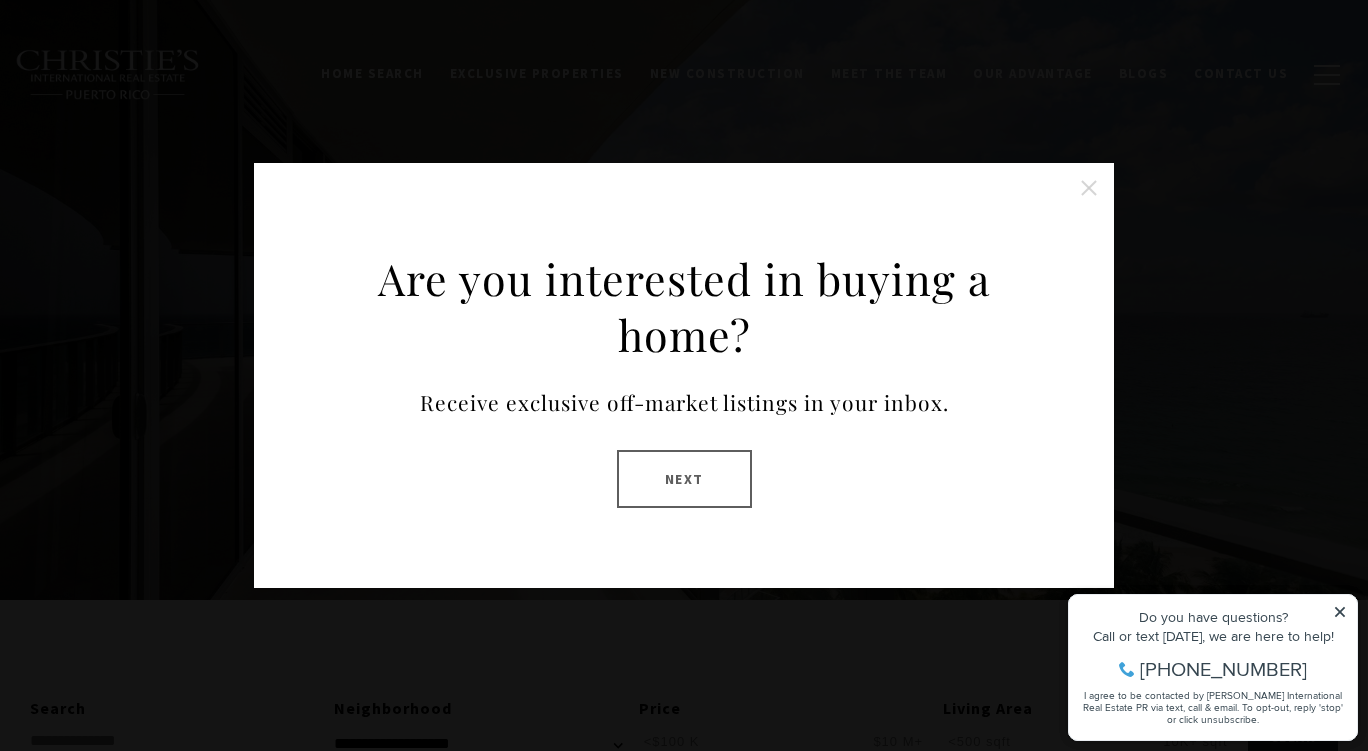 click 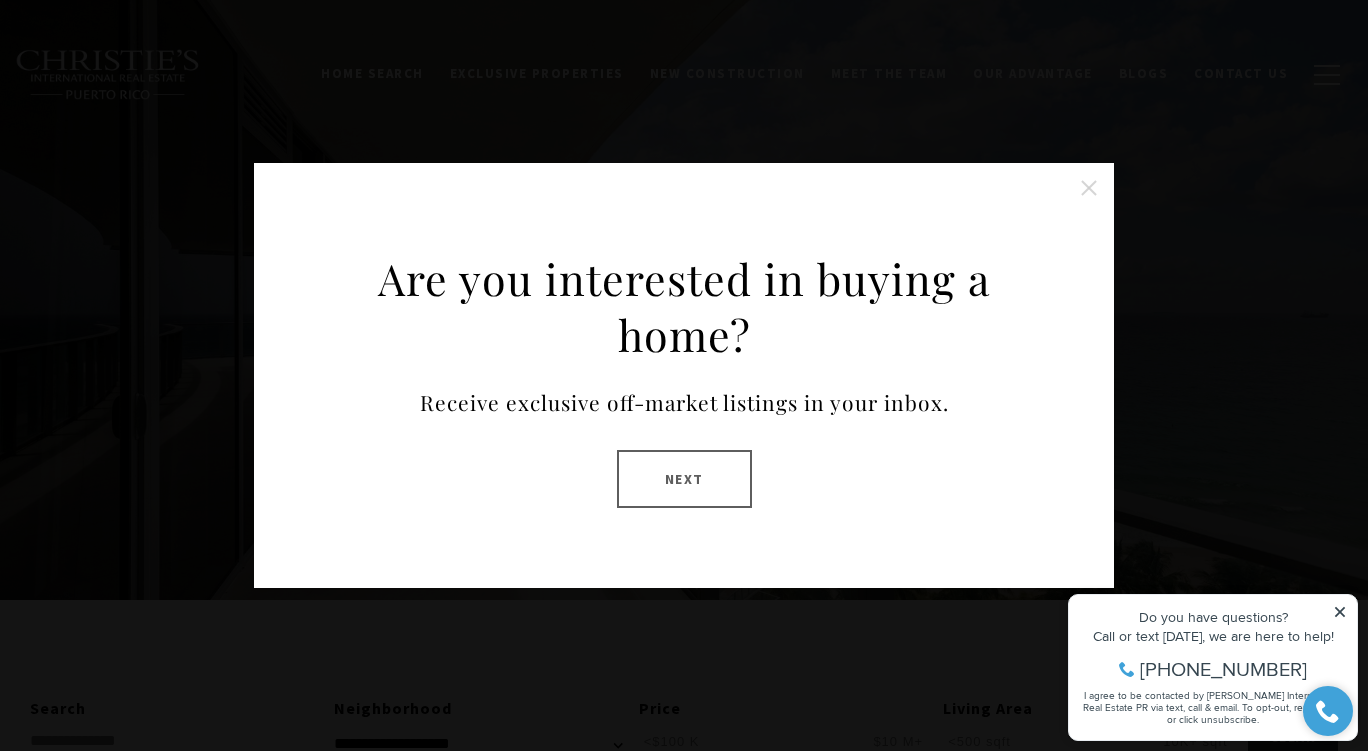 click 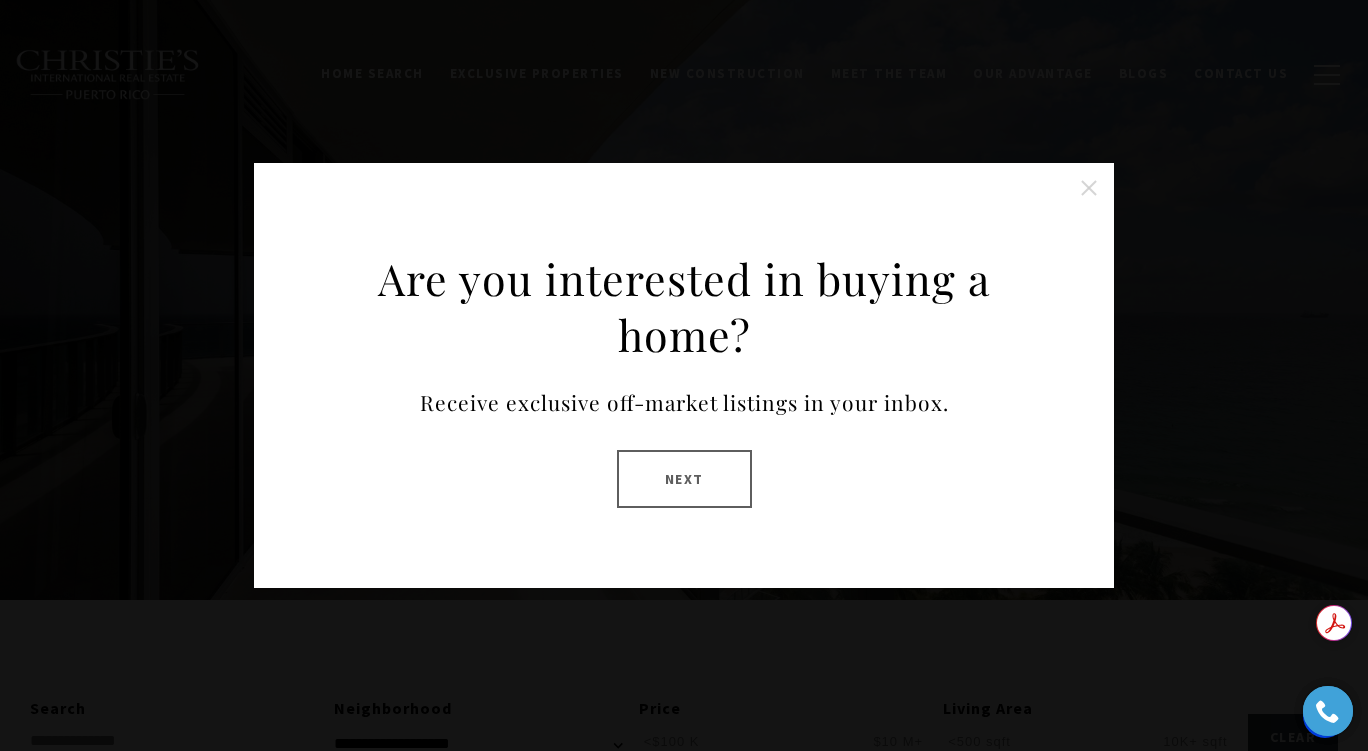 click on "Next" at bounding box center [684, 479] 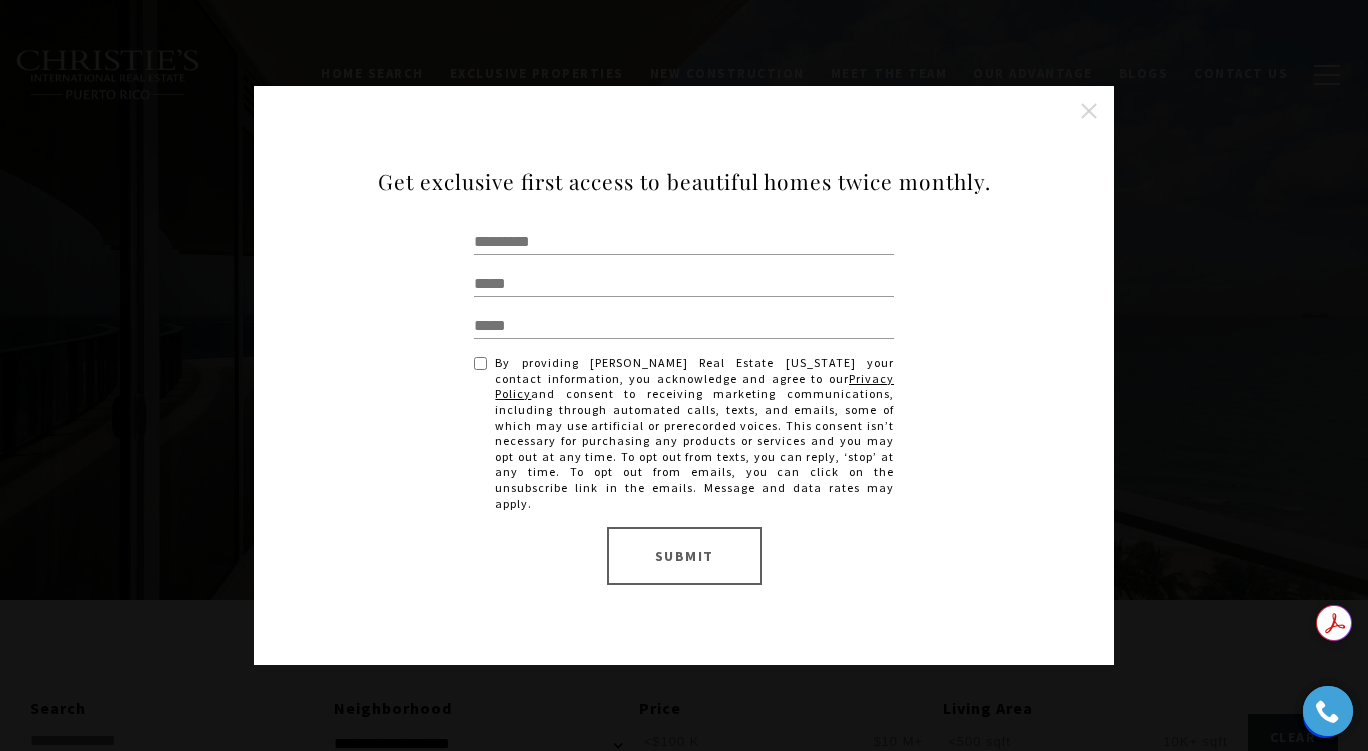 click at bounding box center [1089, 111] 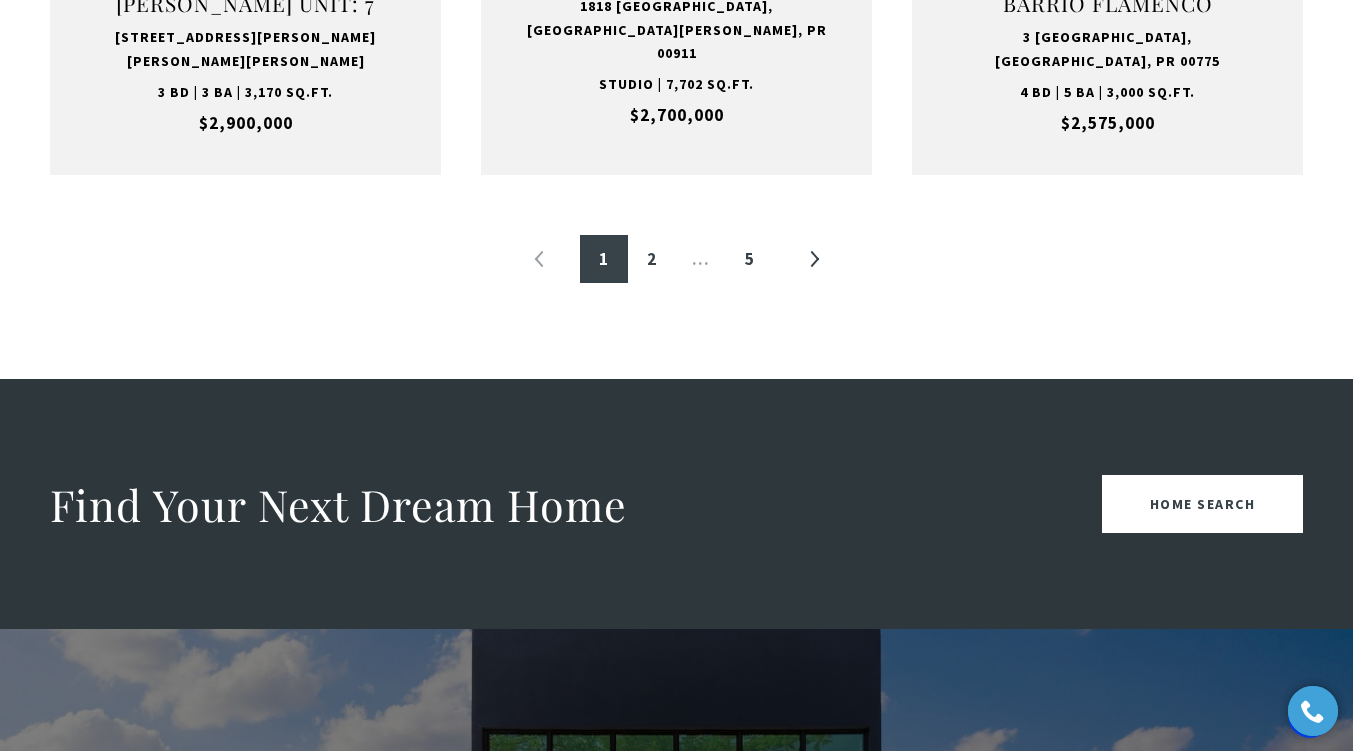 scroll, scrollTop: 2500, scrollLeft: 0, axis: vertical 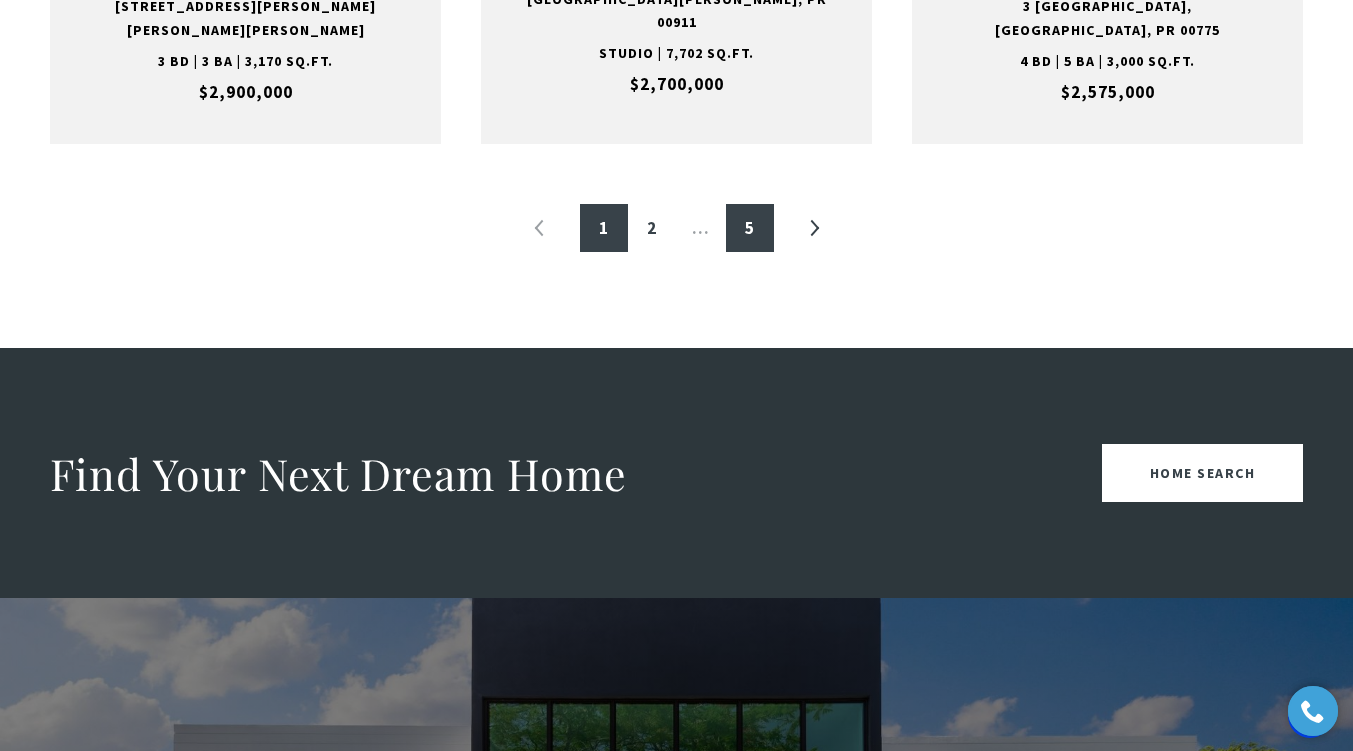 click on "5" at bounding box center (750, 228) 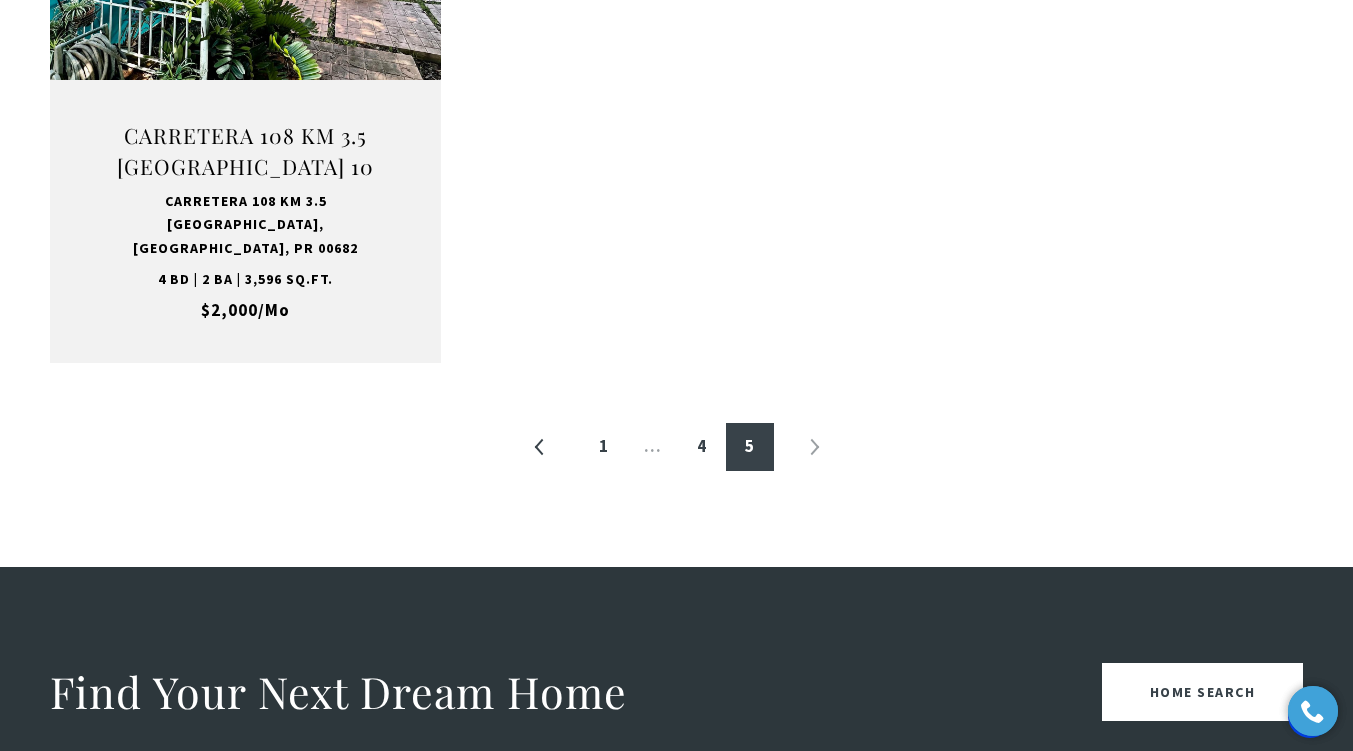 scroll, scrollTop: 1075, scrollLeft: 0, axis: vertical 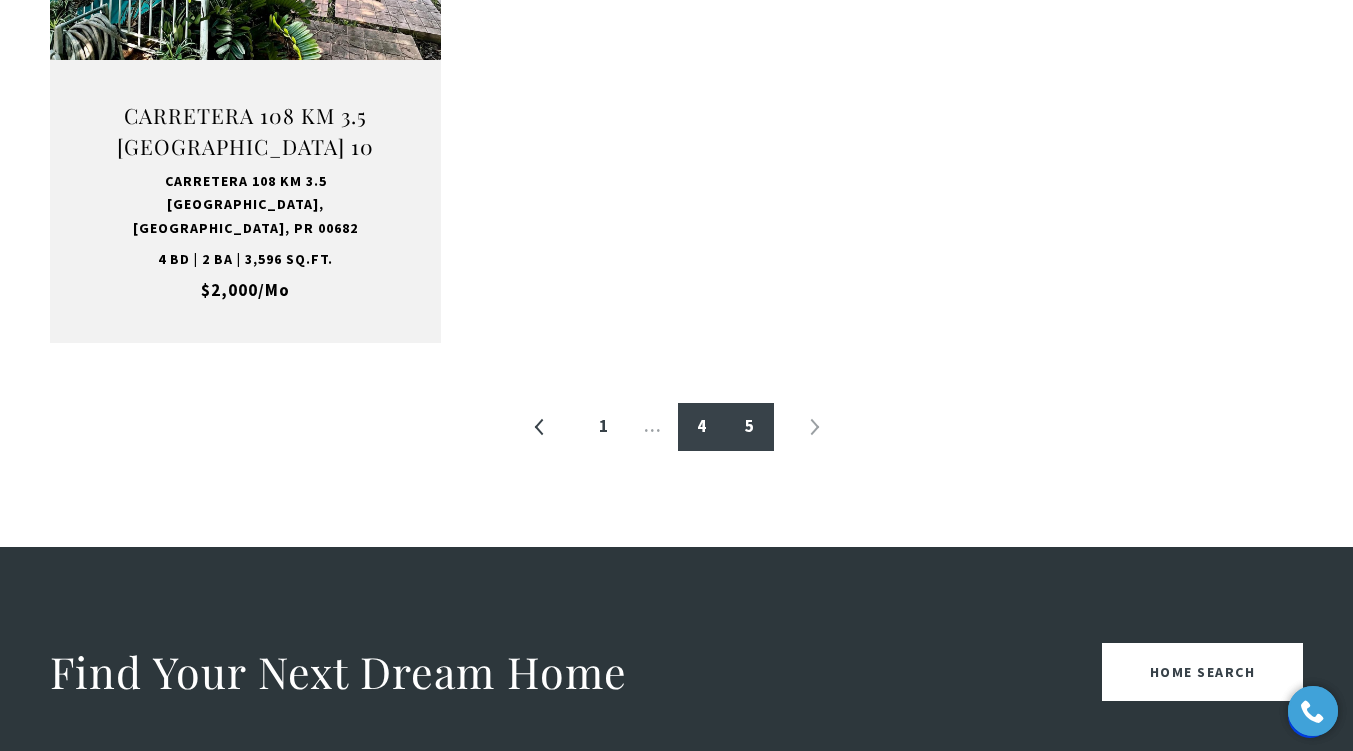 click on "4" at bounding box center [702, 427] 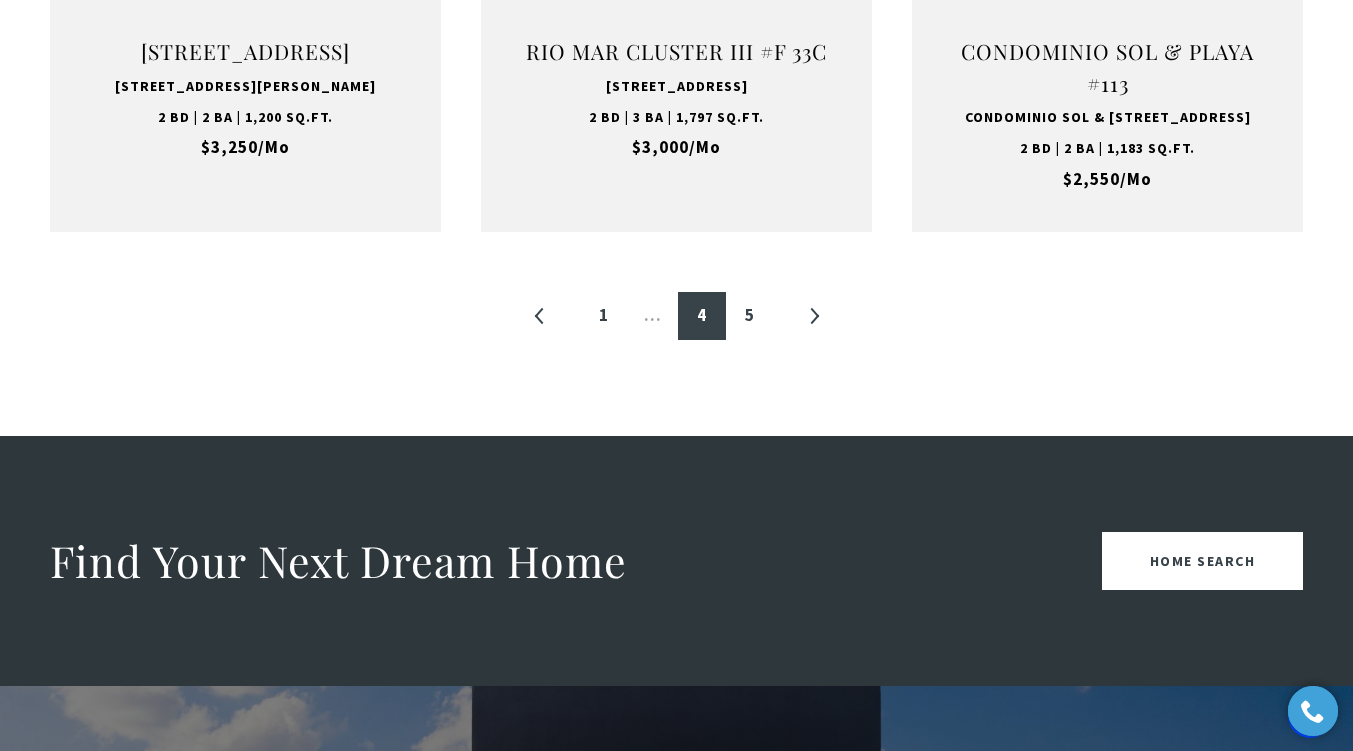 scroll, scrollTop: 2400, scrollLeft: 0, axis: vertical 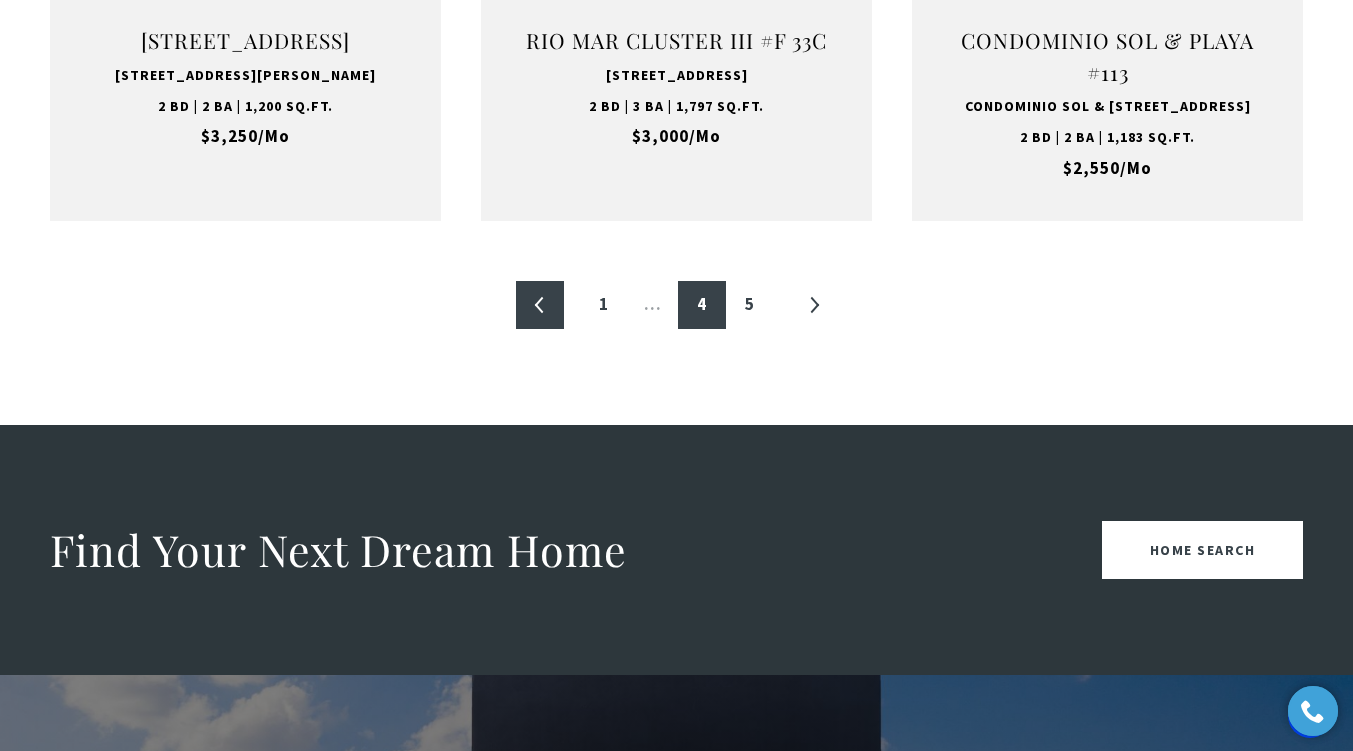 click on "«" at bounding box center (540, 305) 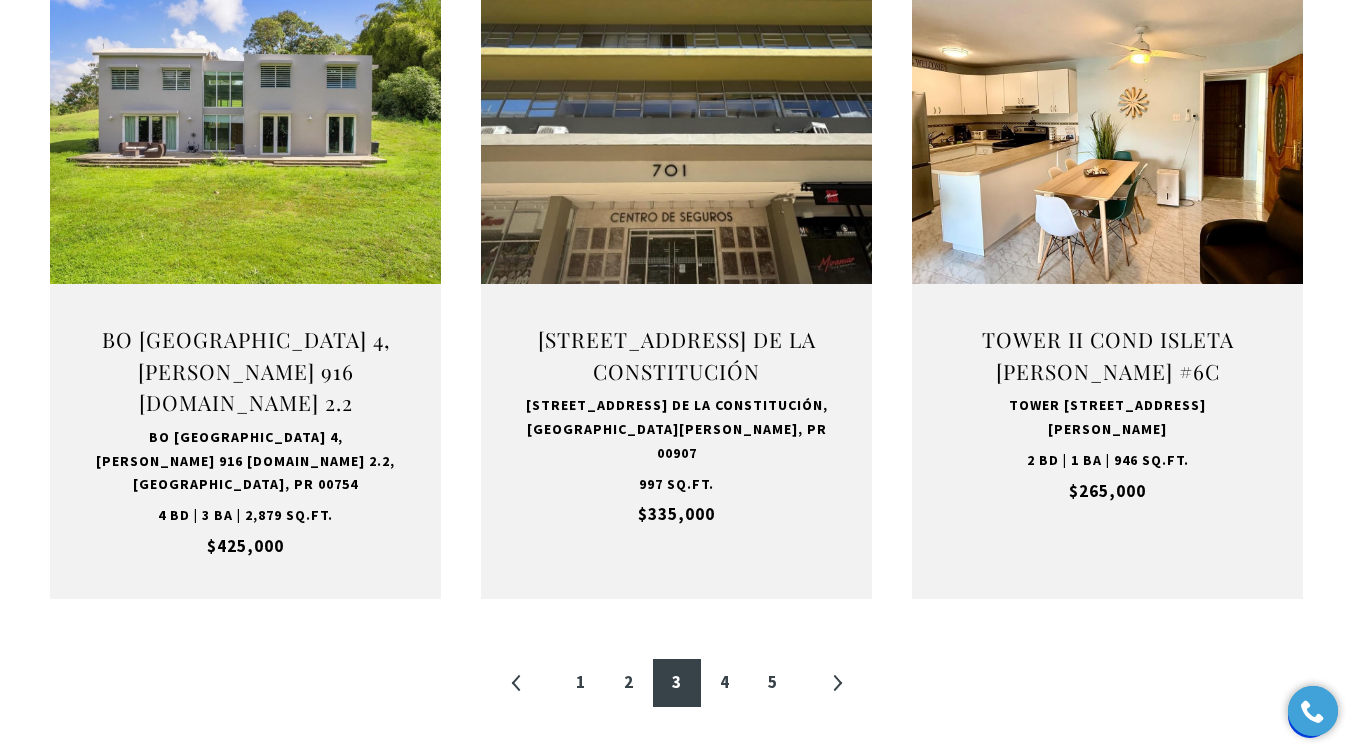 scroll, scrollTop: 2125, scrollLeft: 0, axis: vertical 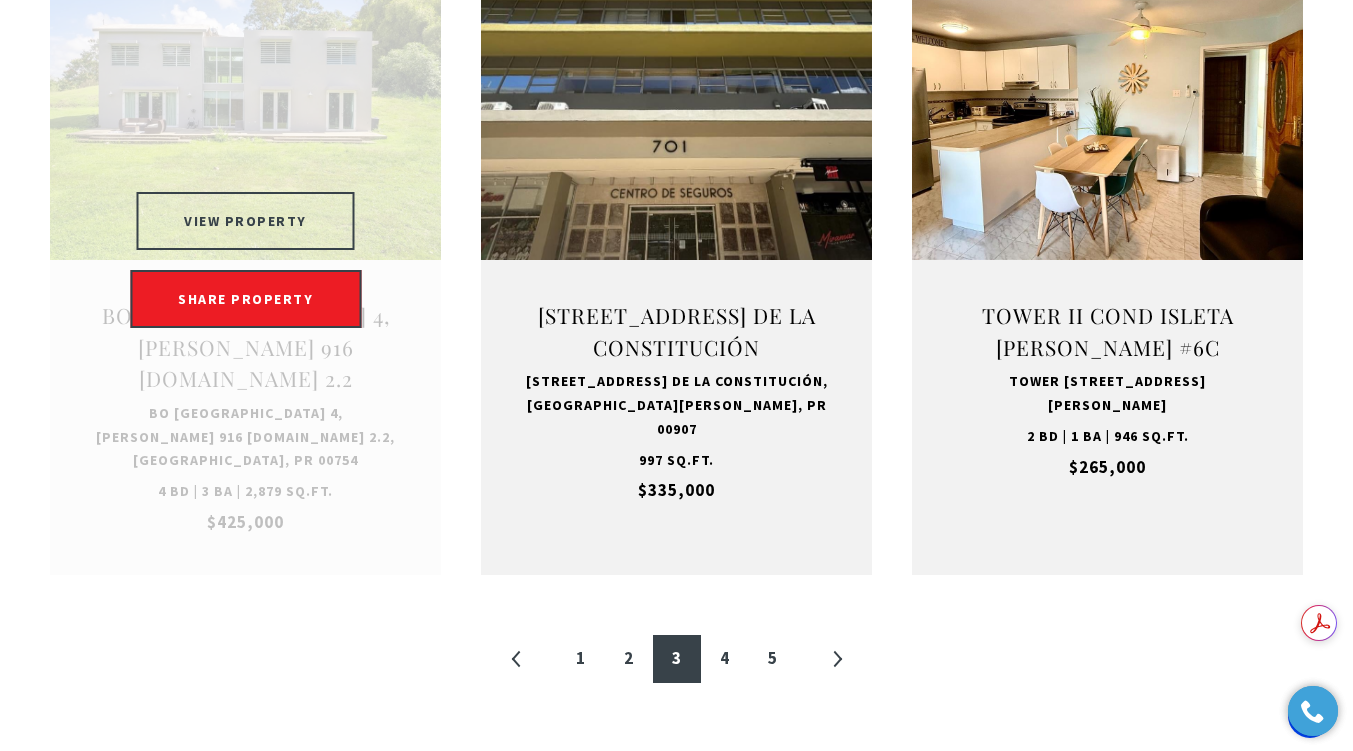 click on "VIEW PROPERTY" at bounding box center (245, 221) 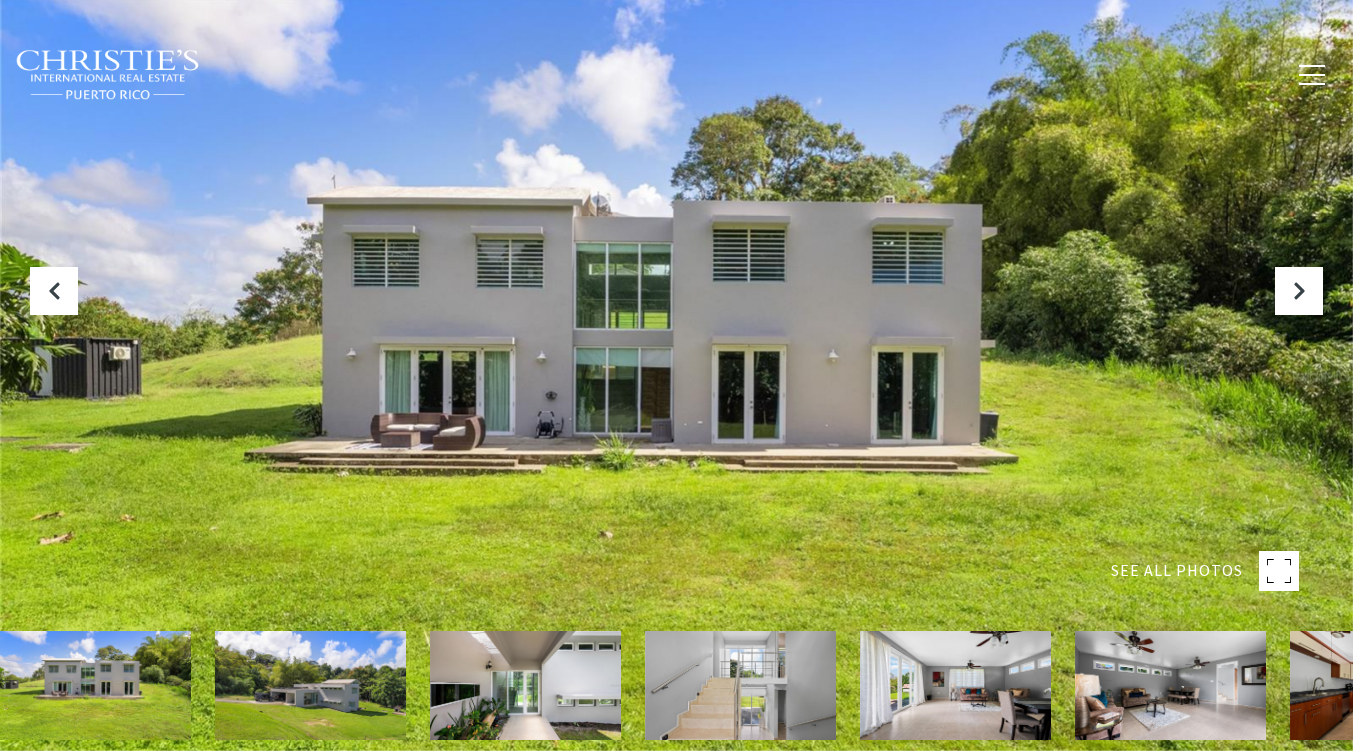 scroll, scrollTop: 0, scrollLeft: 0, axis: both 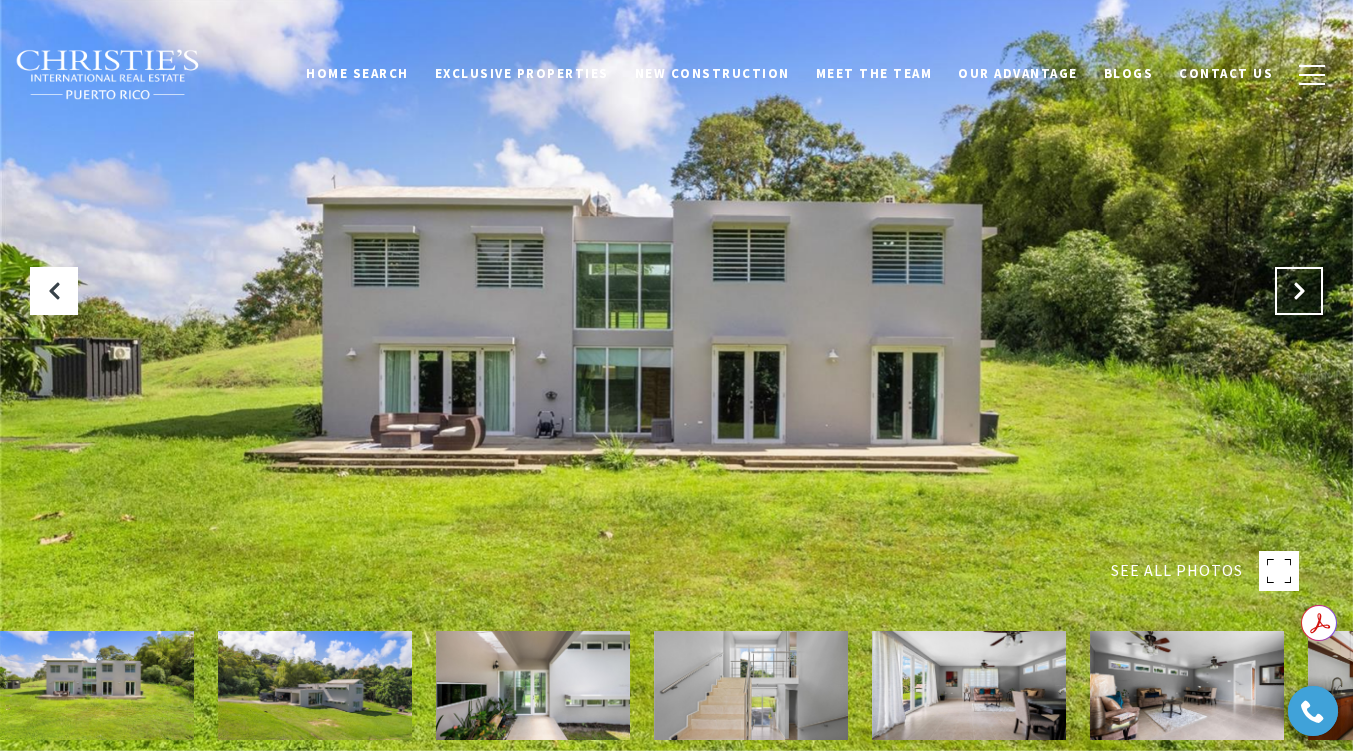 click at bounding box center (1299, 291) 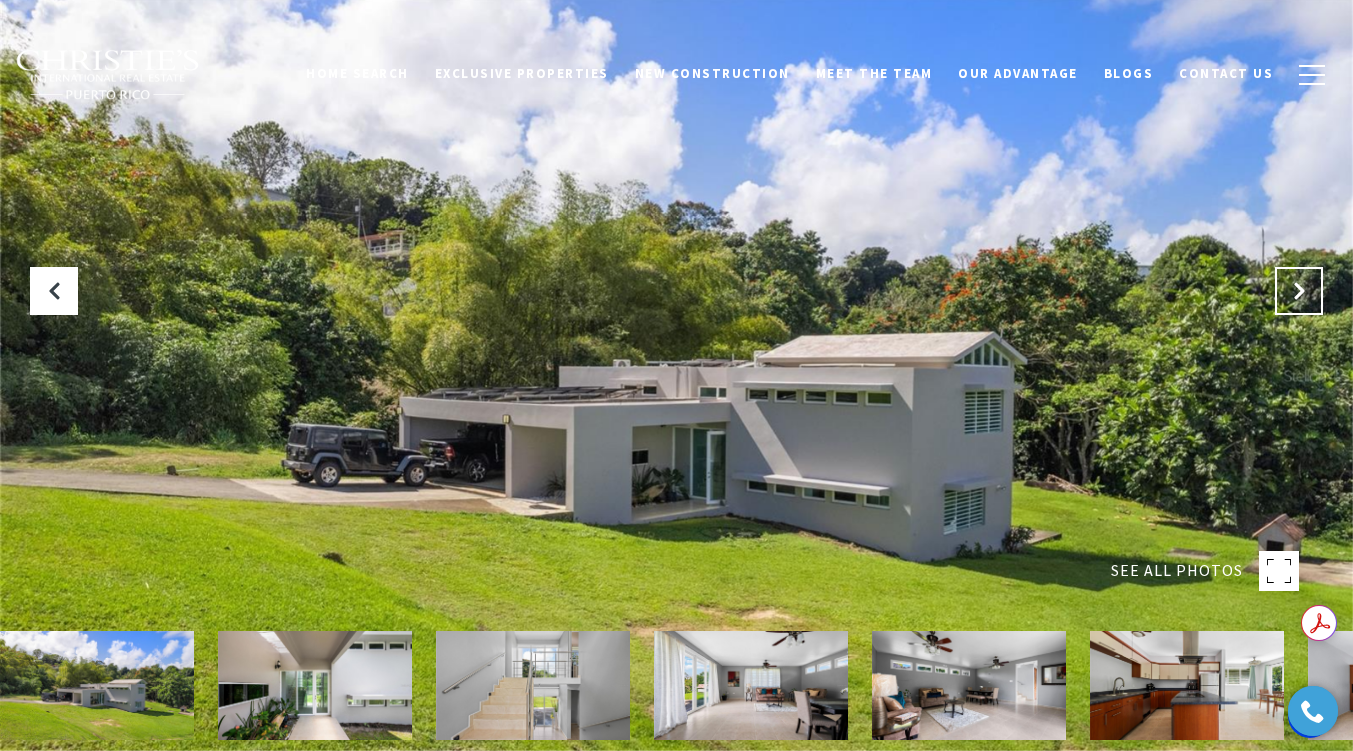 click at bounding box center [1299, 291] 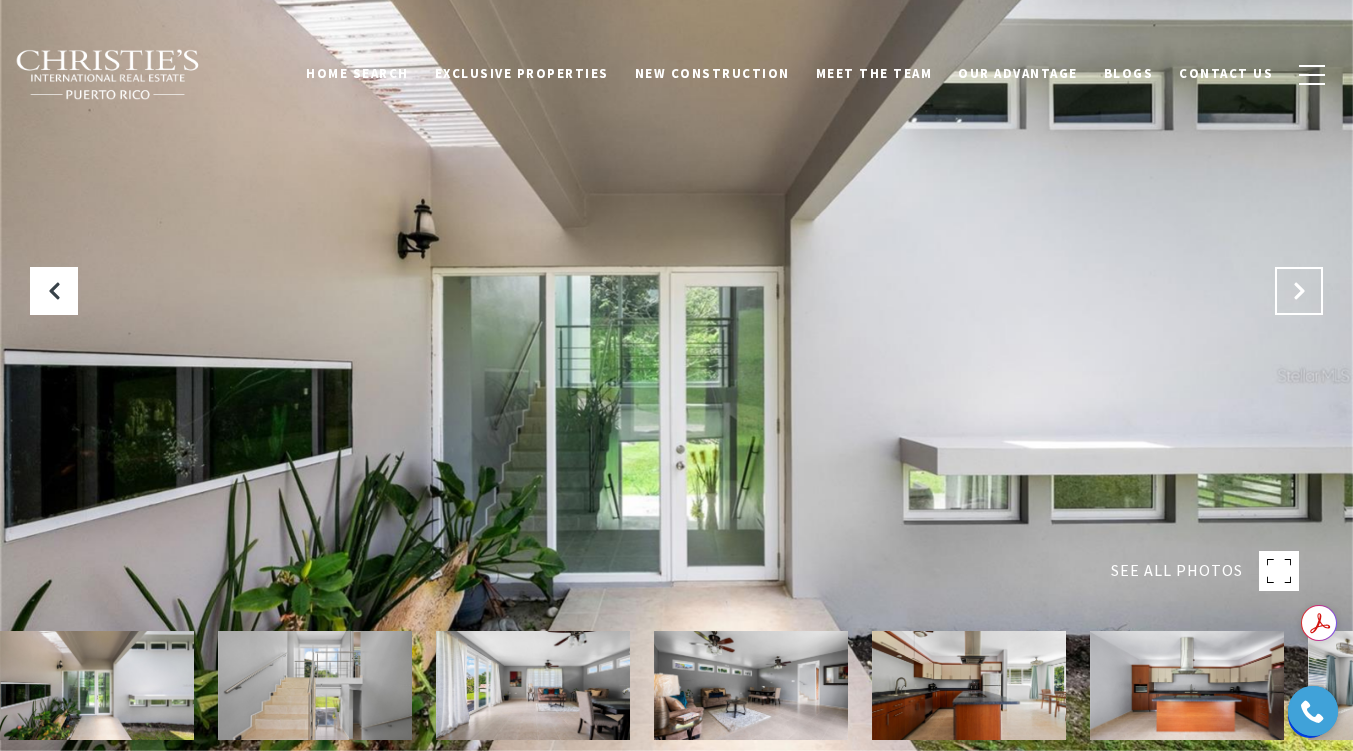 click at bounding box center [1299, 291] 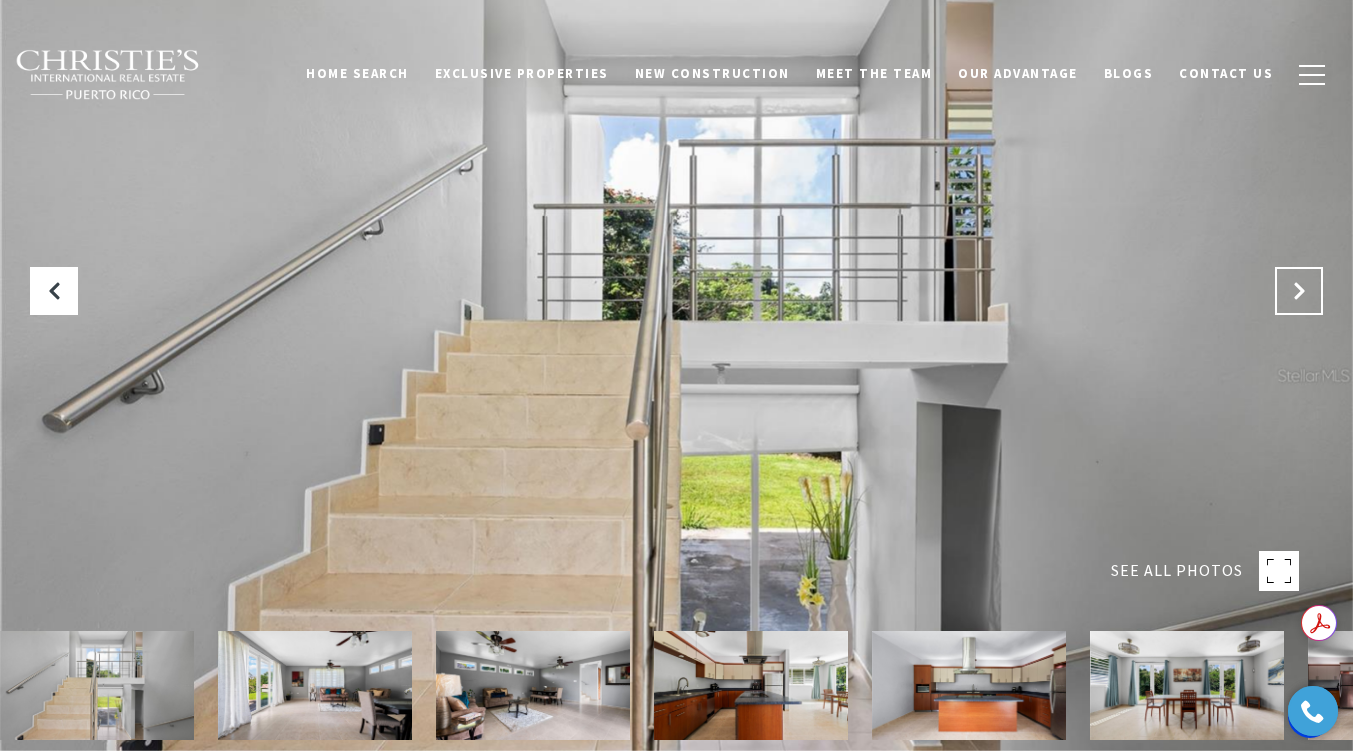 click at bounding box center (1299, 291) 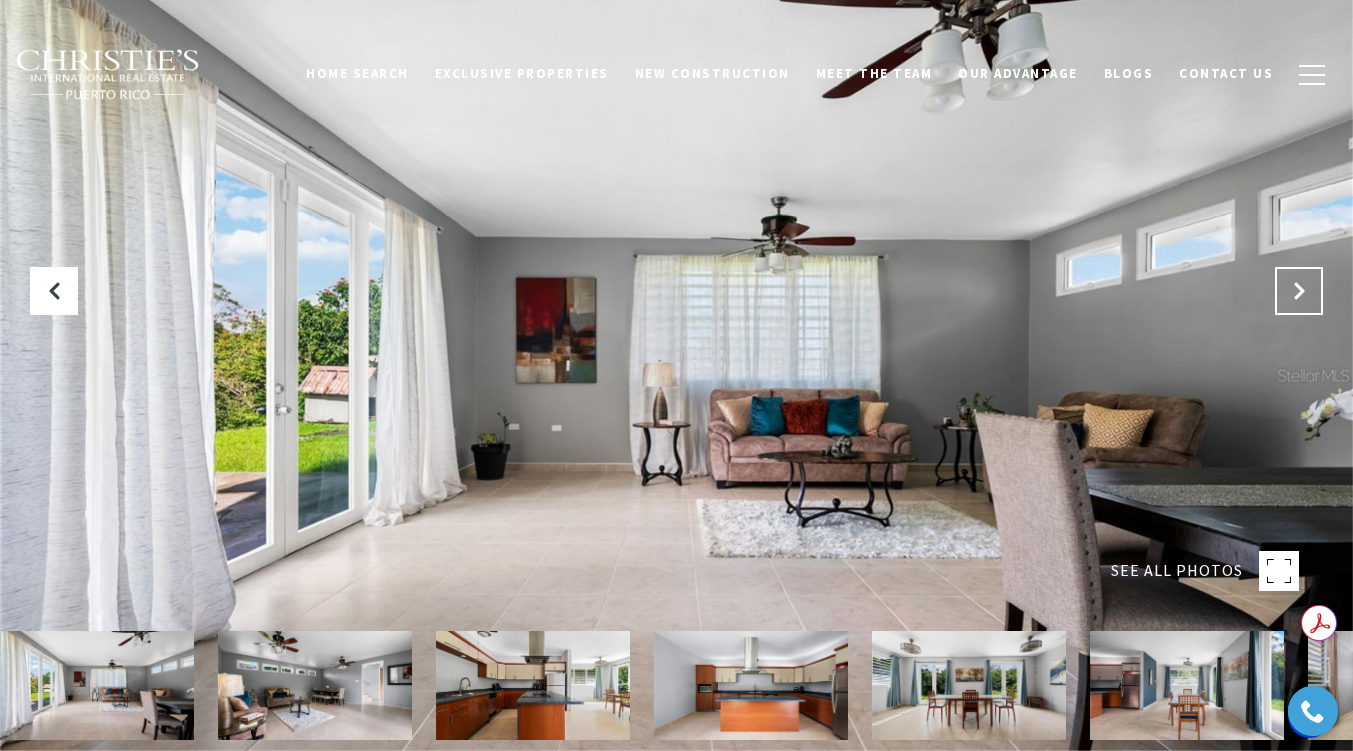 click at bounding box center (1299, 291) 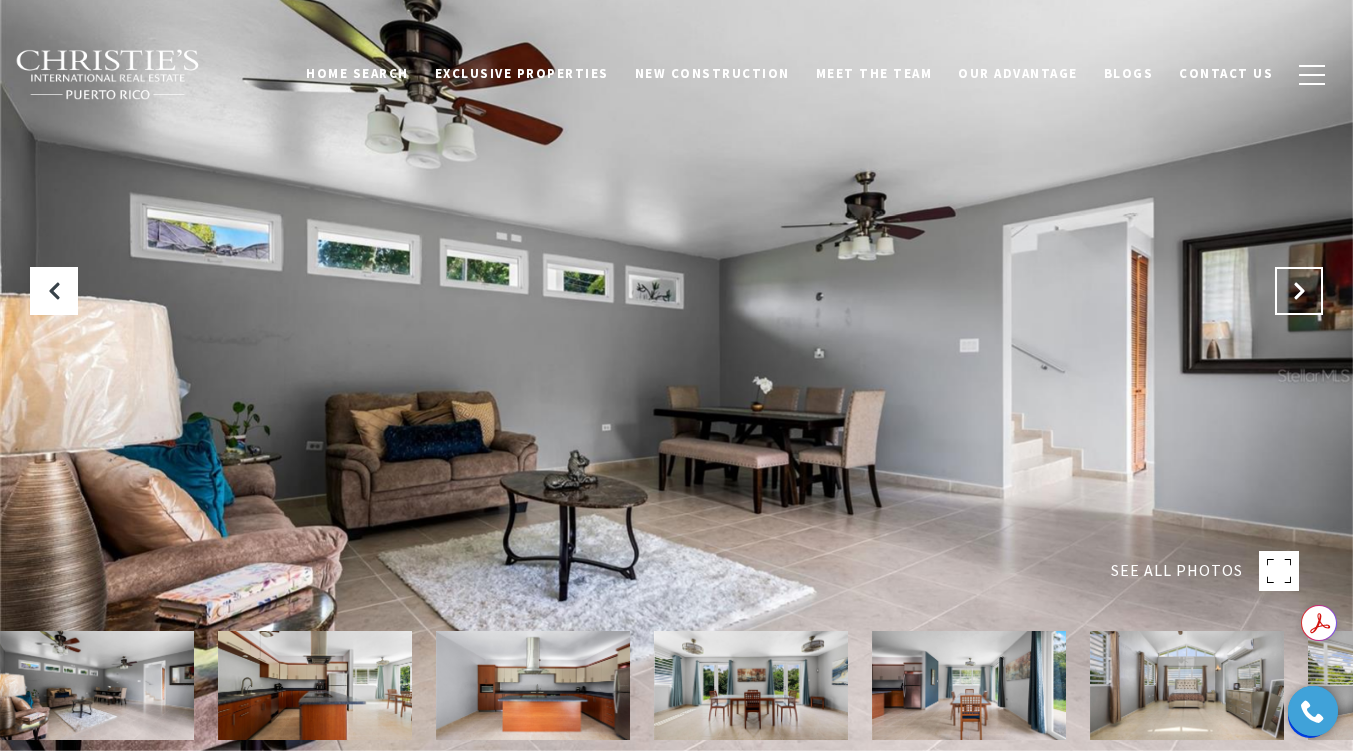 click at bounding box center [1299, 291] 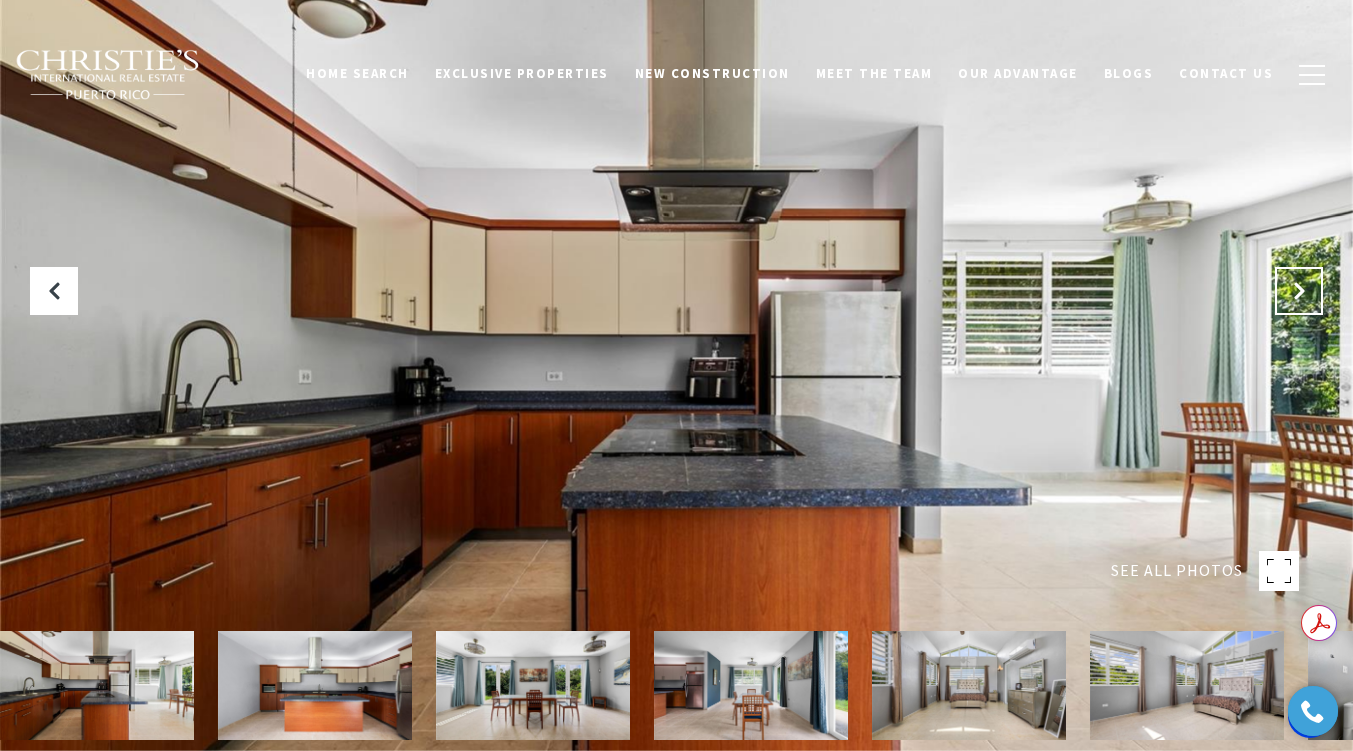 click at bounding box center (1299, 291) 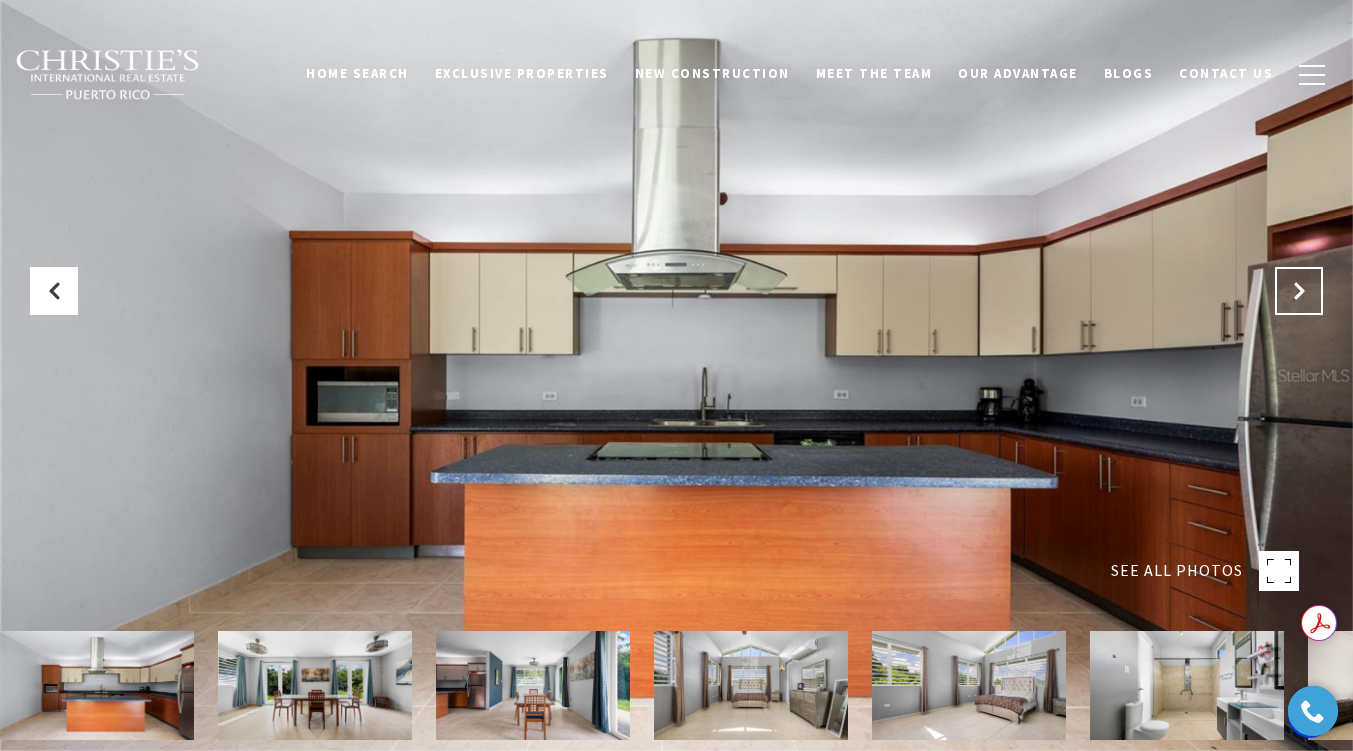 click at bounding box center [1299, 291] 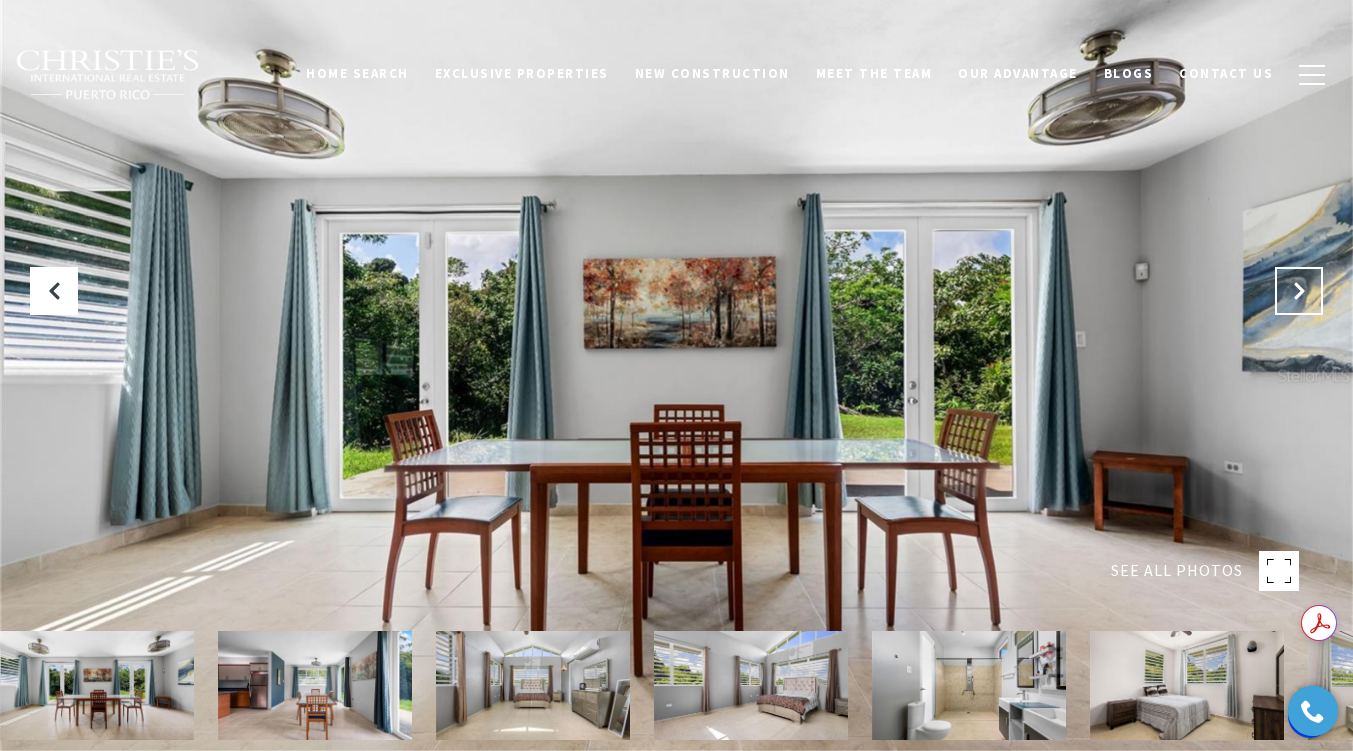 click at bounding box center [1299, 291] 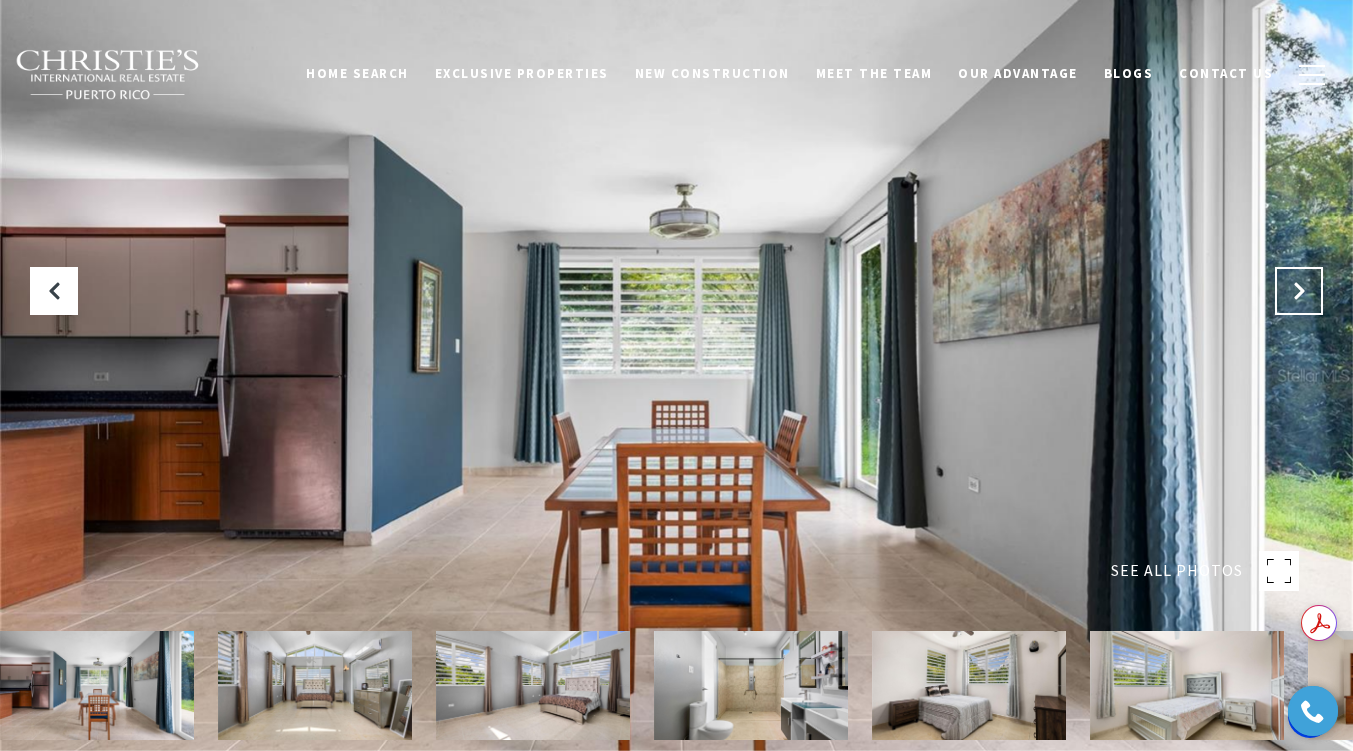 click at bounding box center (1299, 291) 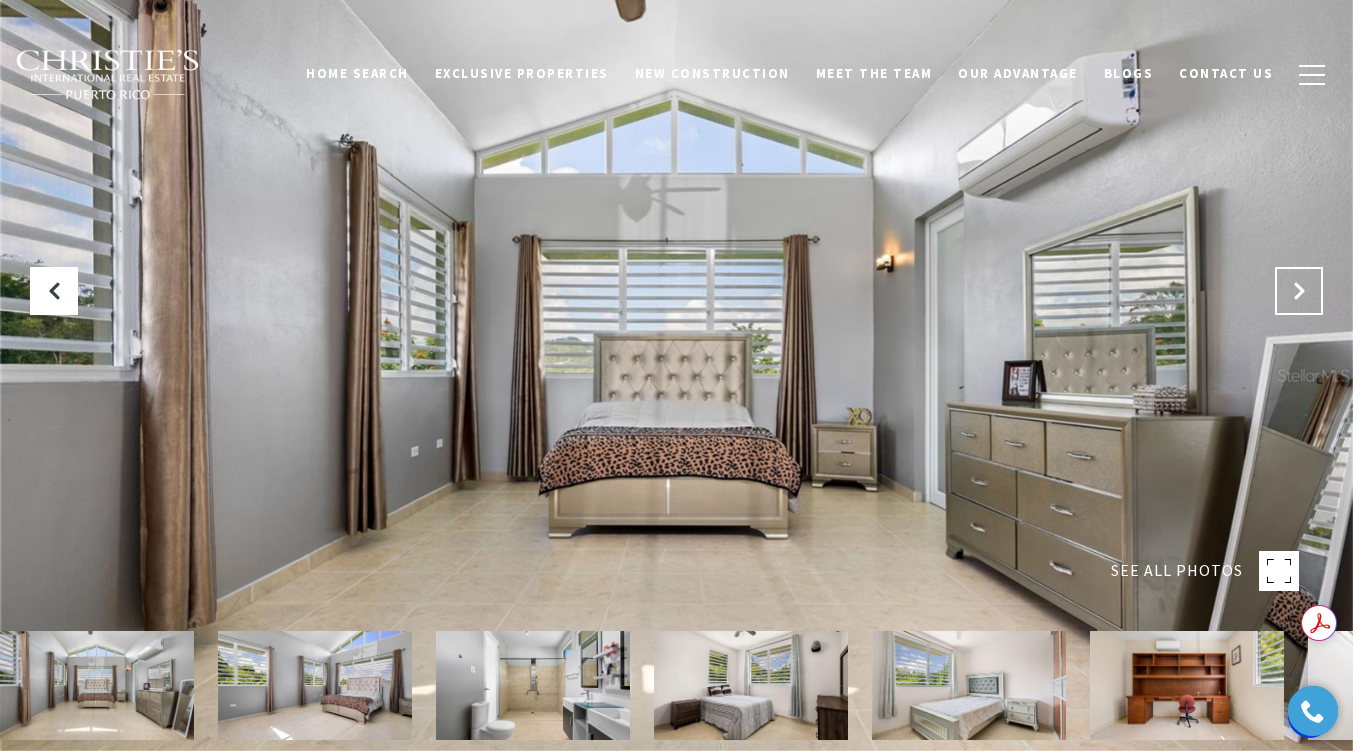 click at bounding box center (1299, 291) 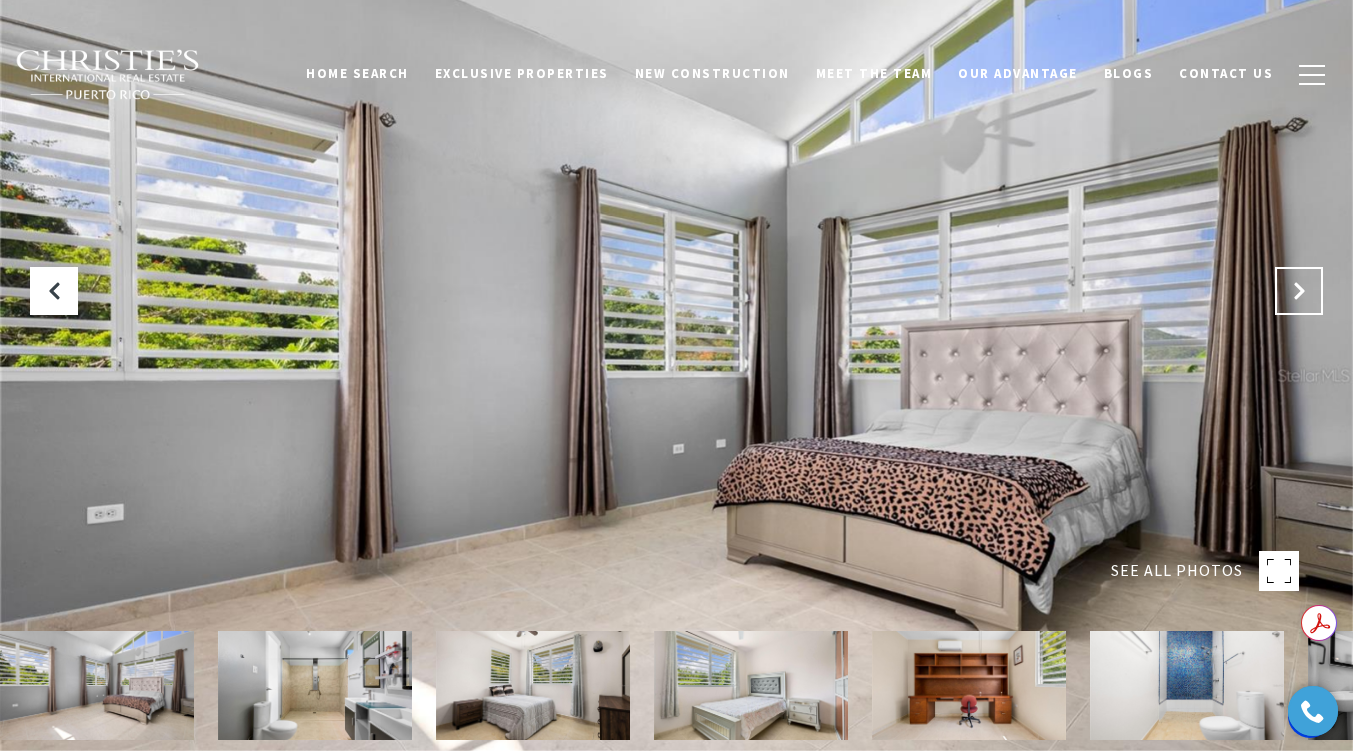 click at bounding box center (1299, 291) 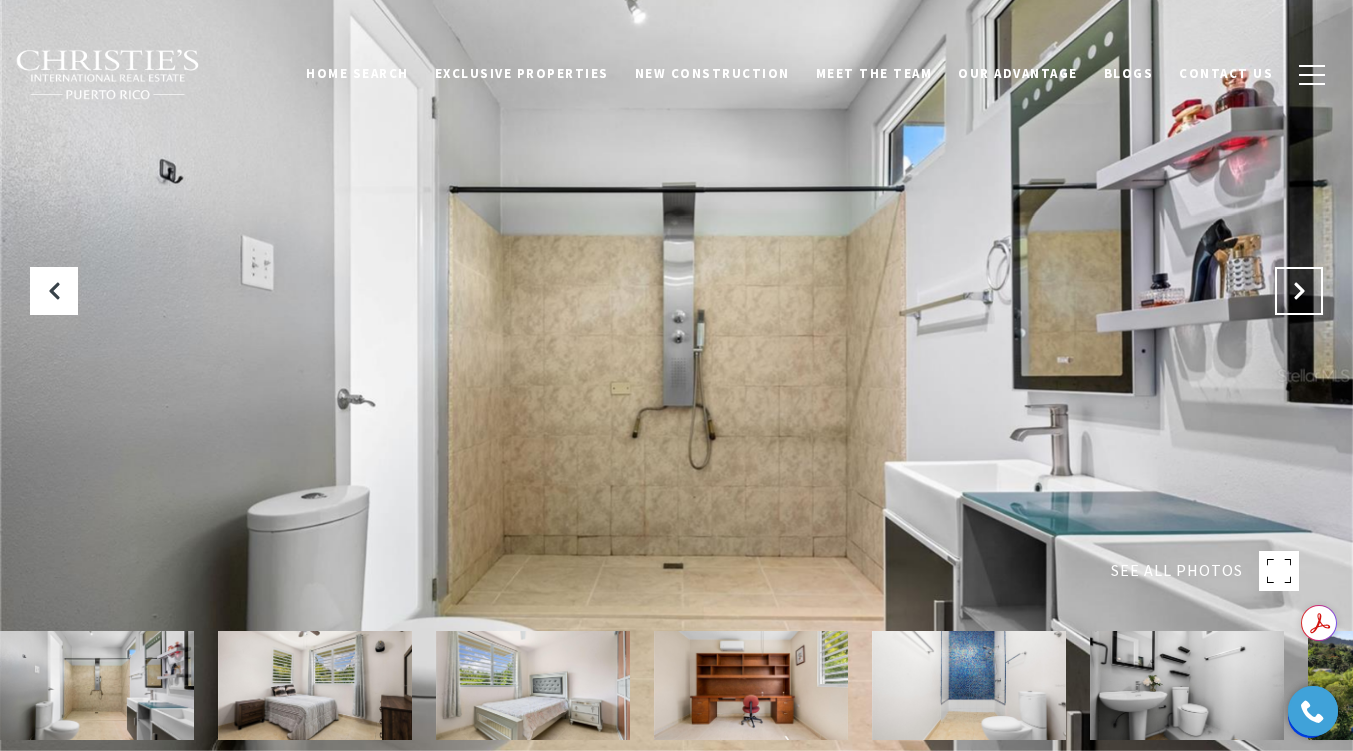click at bounding box center [1299, 291] 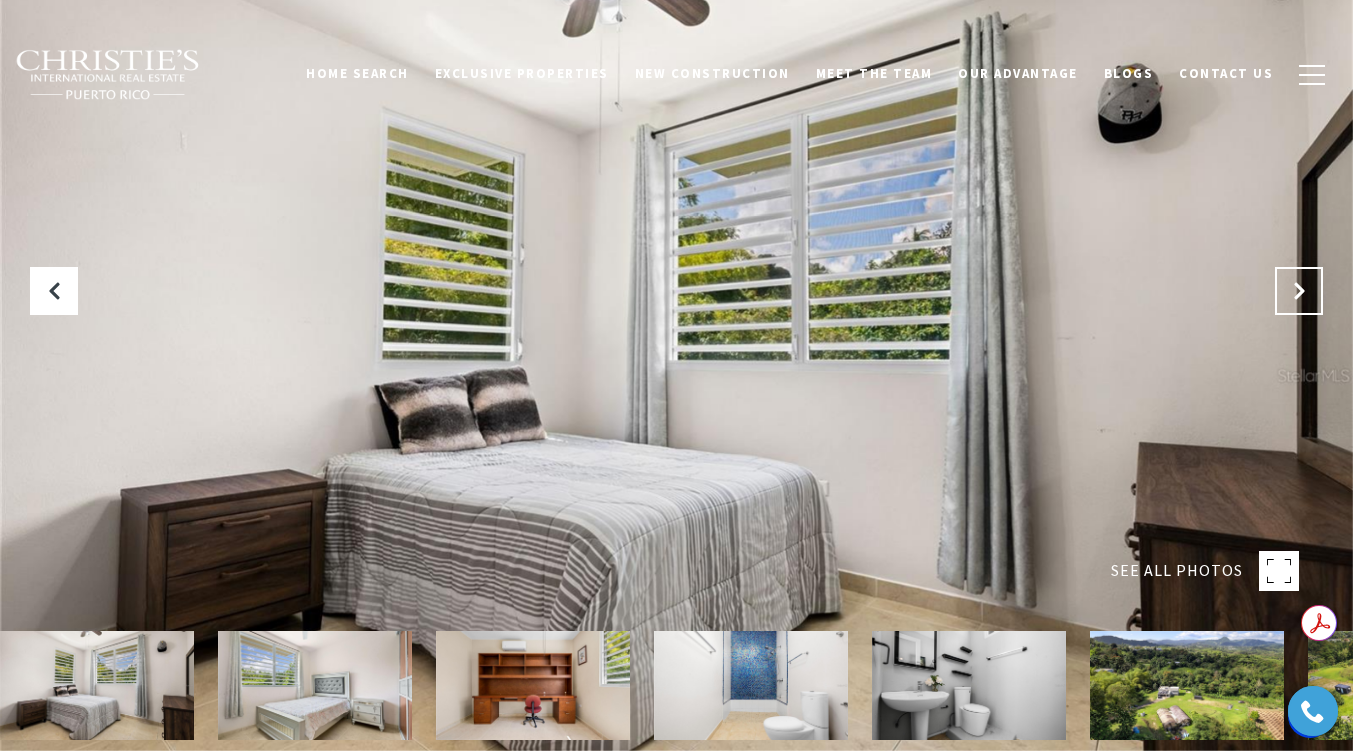 click at bounding box center (1299, 291) 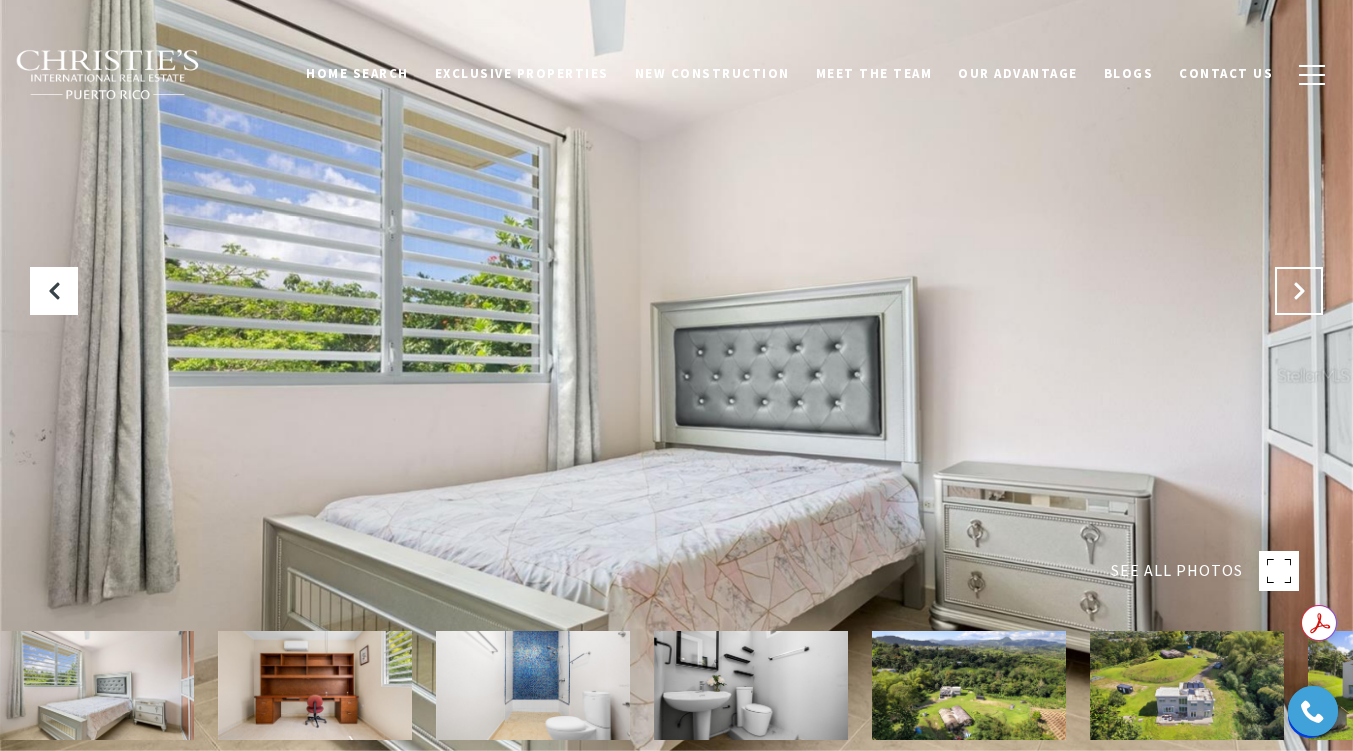 click at bounding box center [1299, 291] 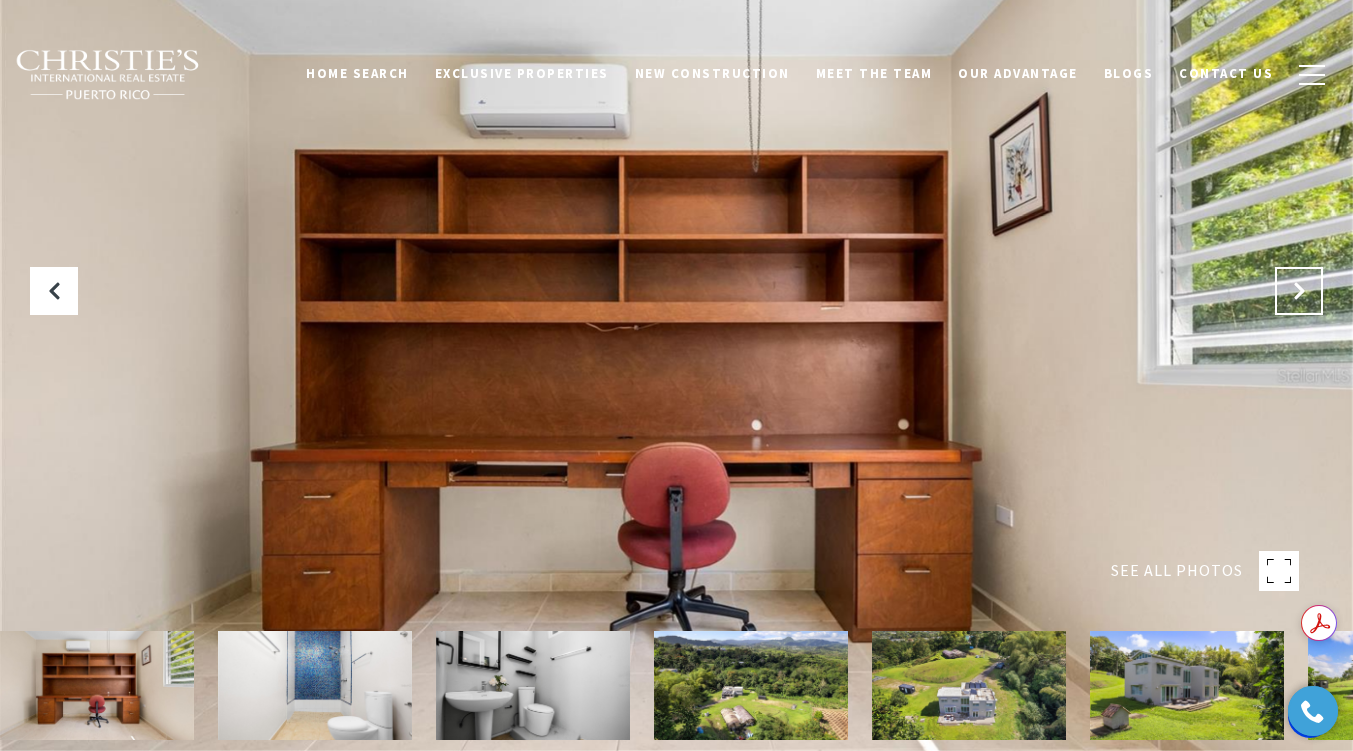 click at bounding box center [1299, 291] 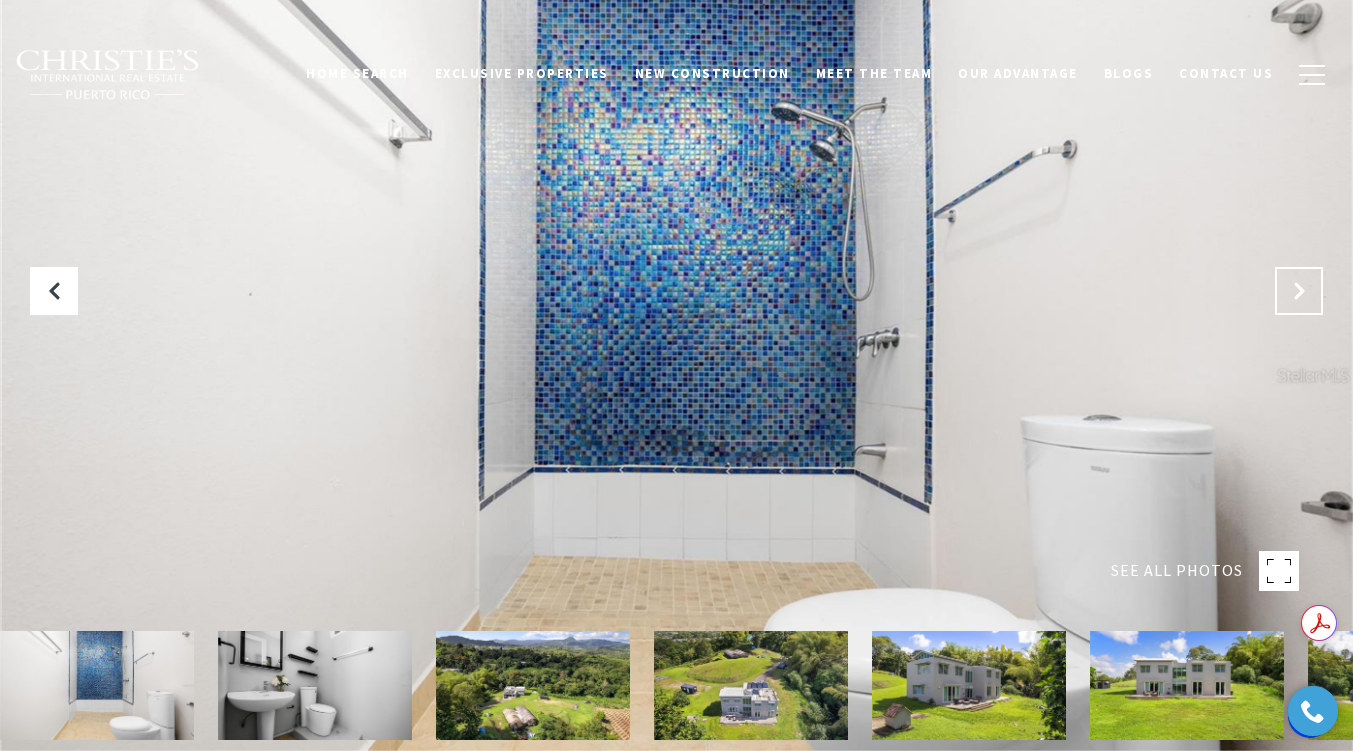 click at bounding box center (1299, 291) 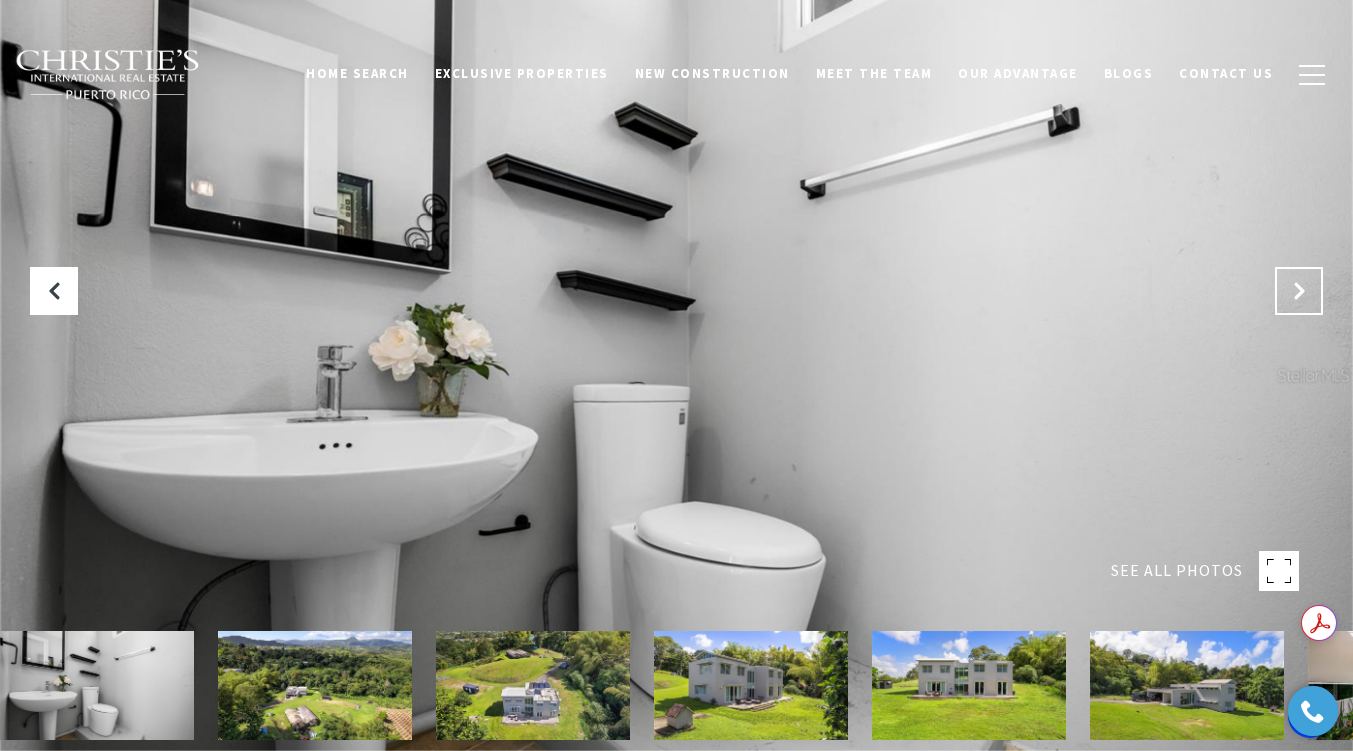 click at bounding box center [1299, 291] 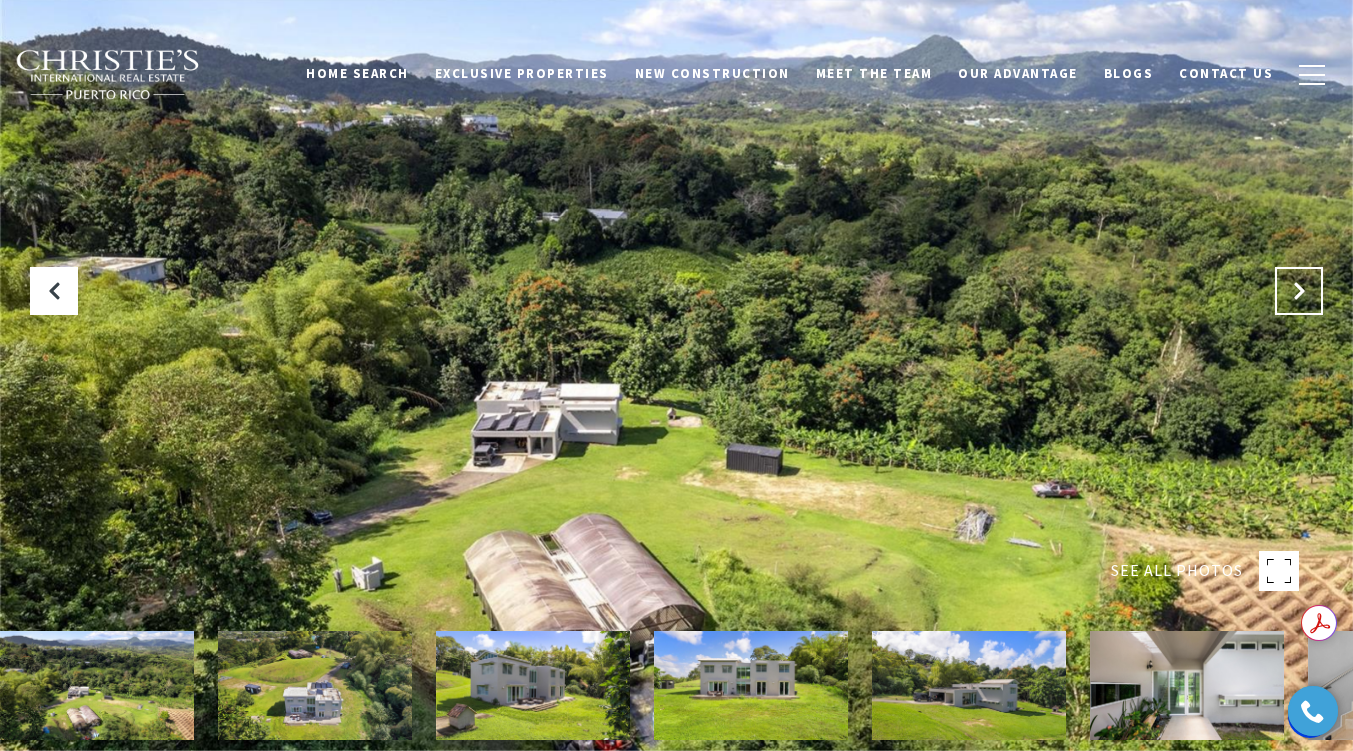 click at bounding box center (1299, 291) 